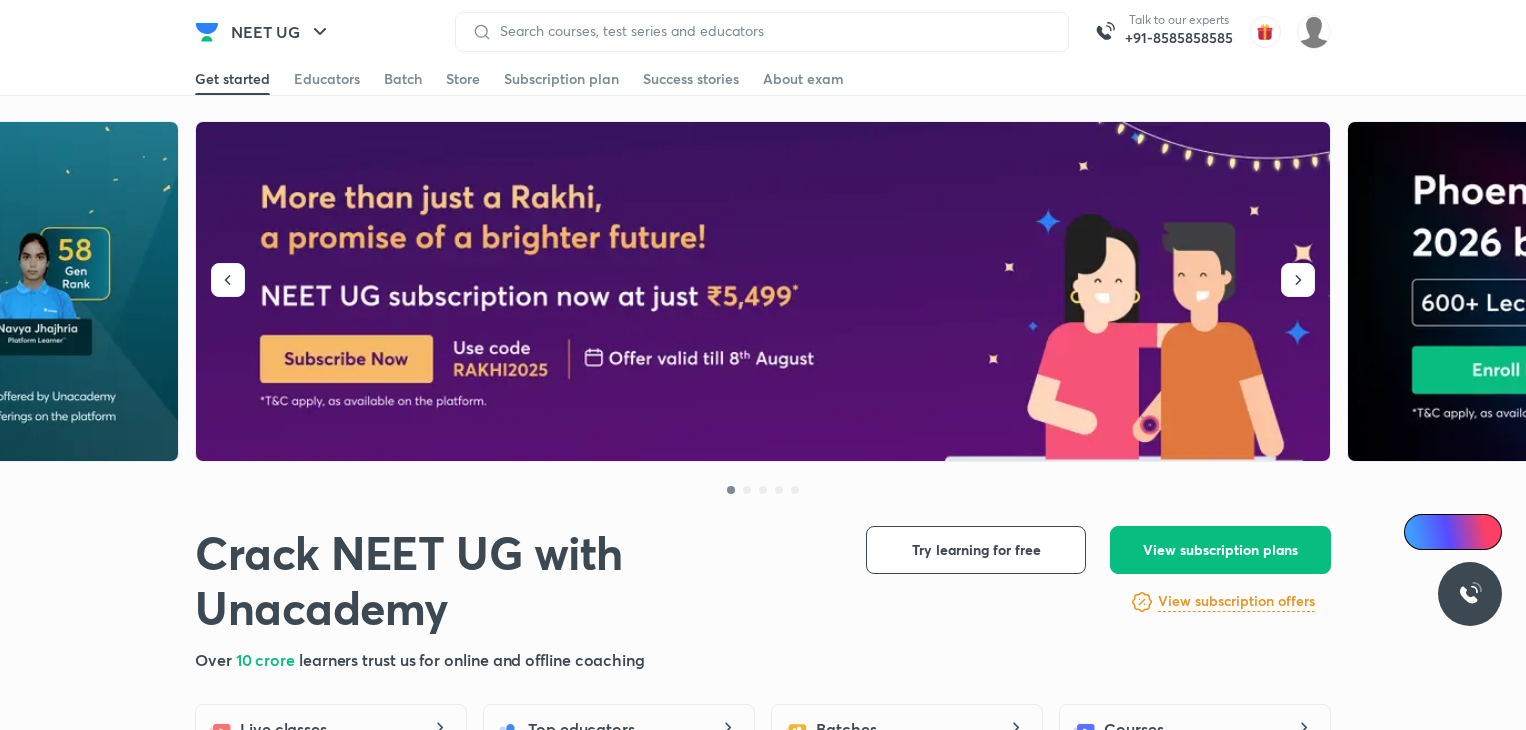 scroll, scrollTop: 0, scrollLeft: 0, axis: both 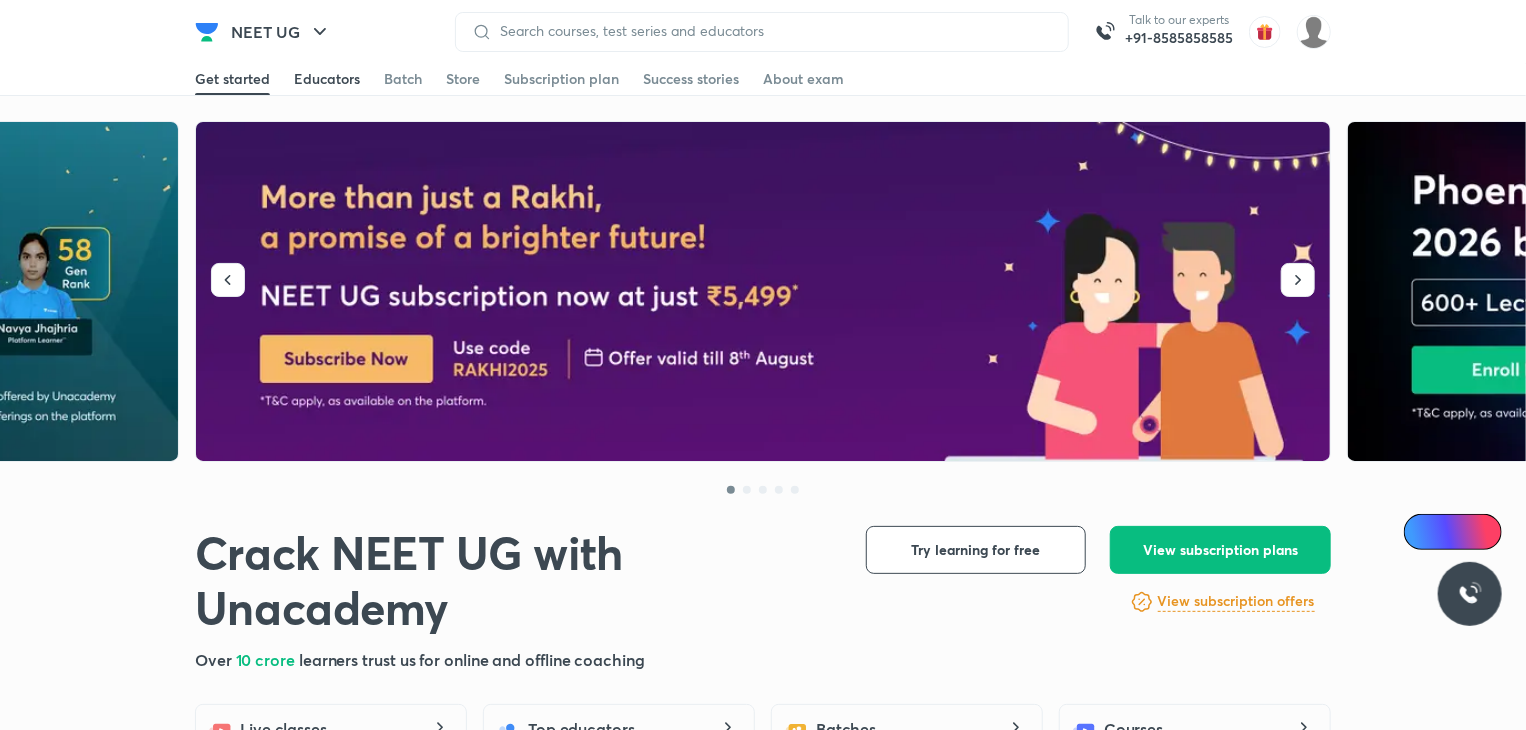 click on "Educators" at bounding box center (327, 79) 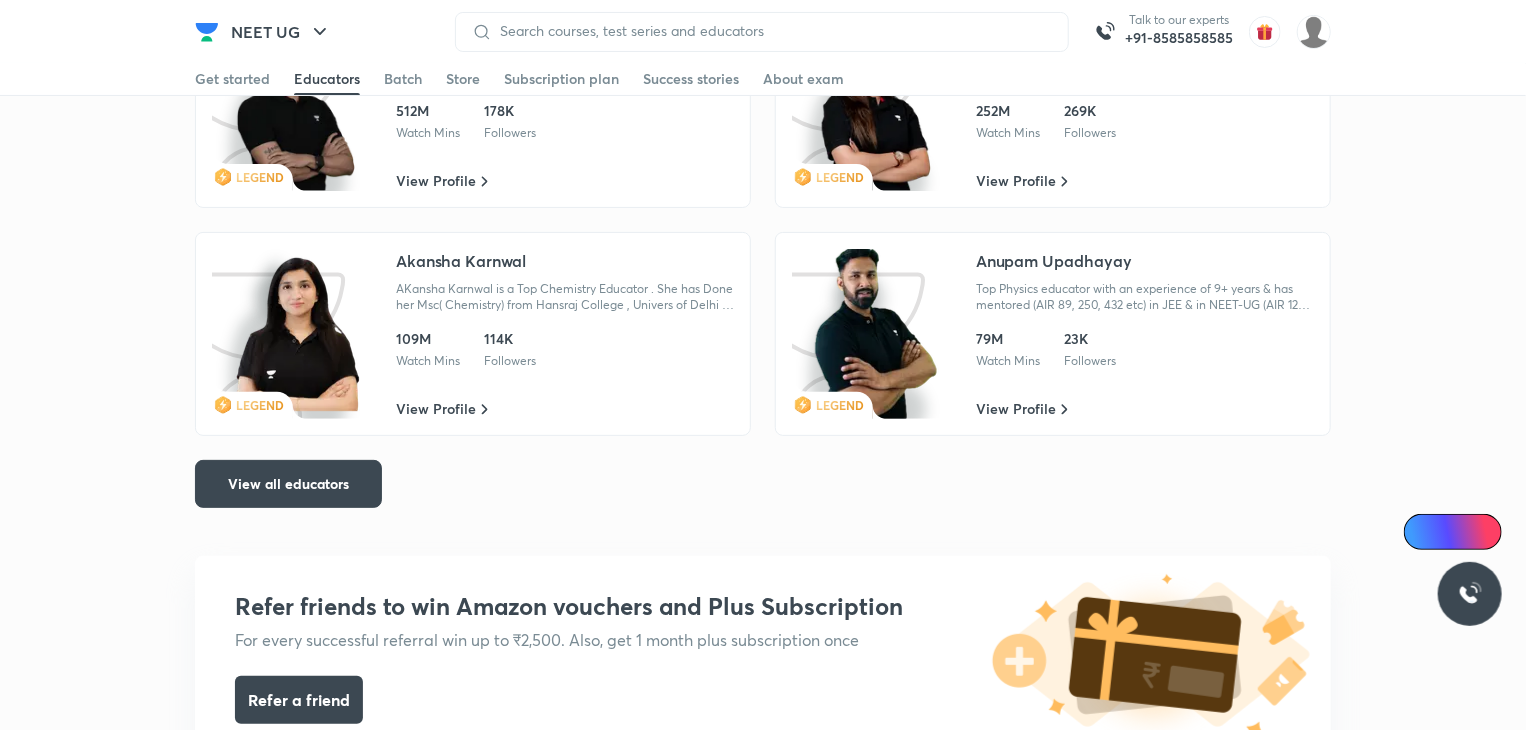 scroll, scrollTop: 3924, scrollLeft: 0, axis: vertical 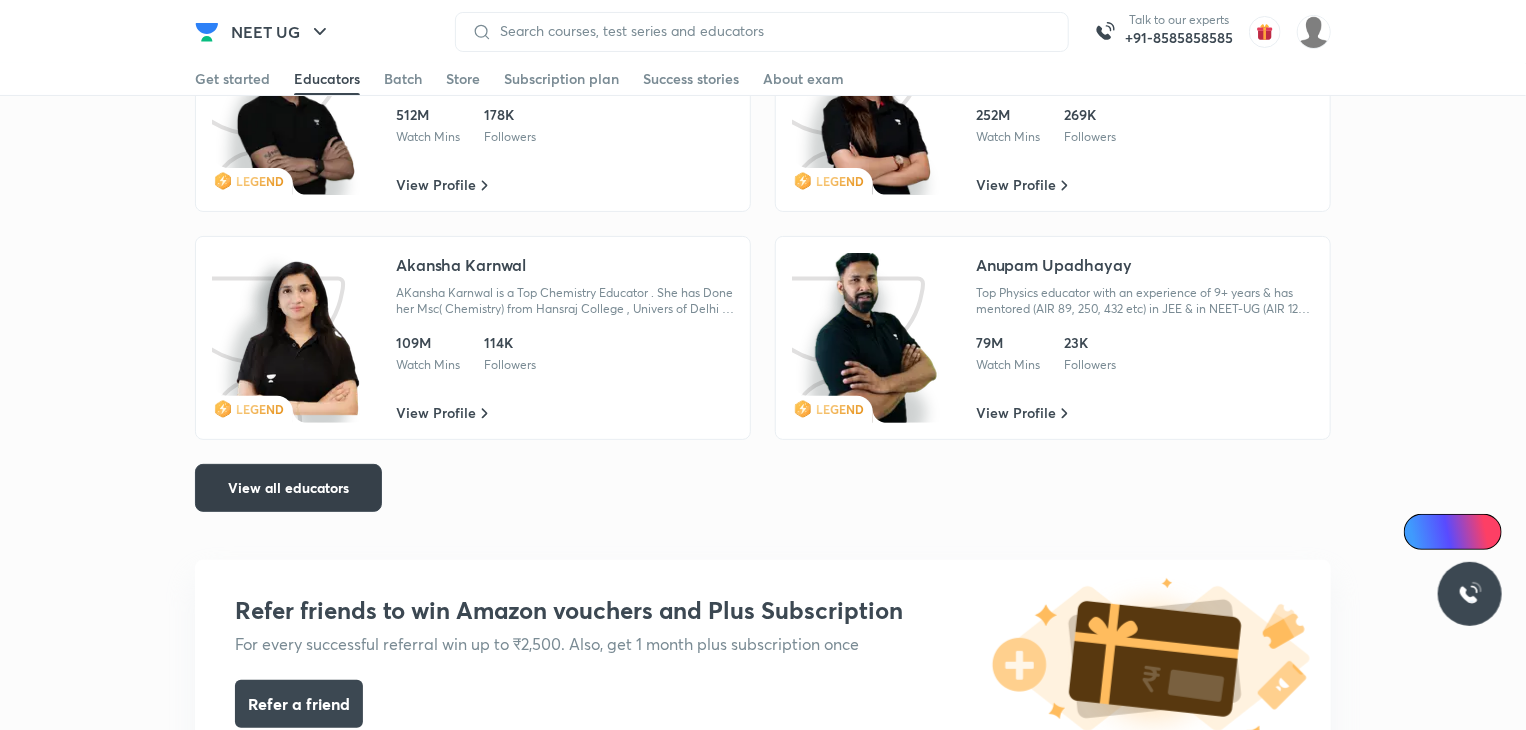click on "View all educators" at bounding box center (288, 488) 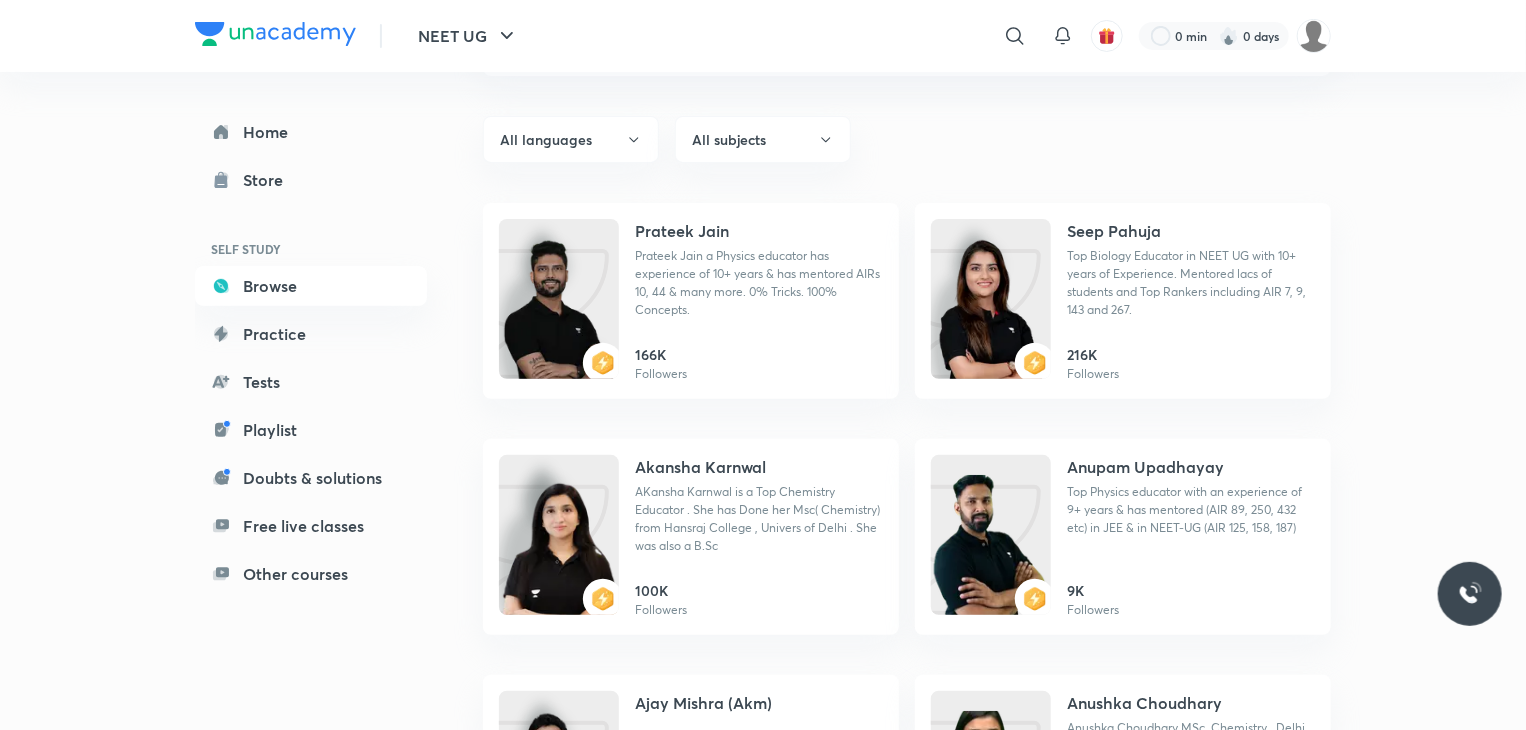 scroll, scrollTop: 0, scrollLeft: 0, axis: both 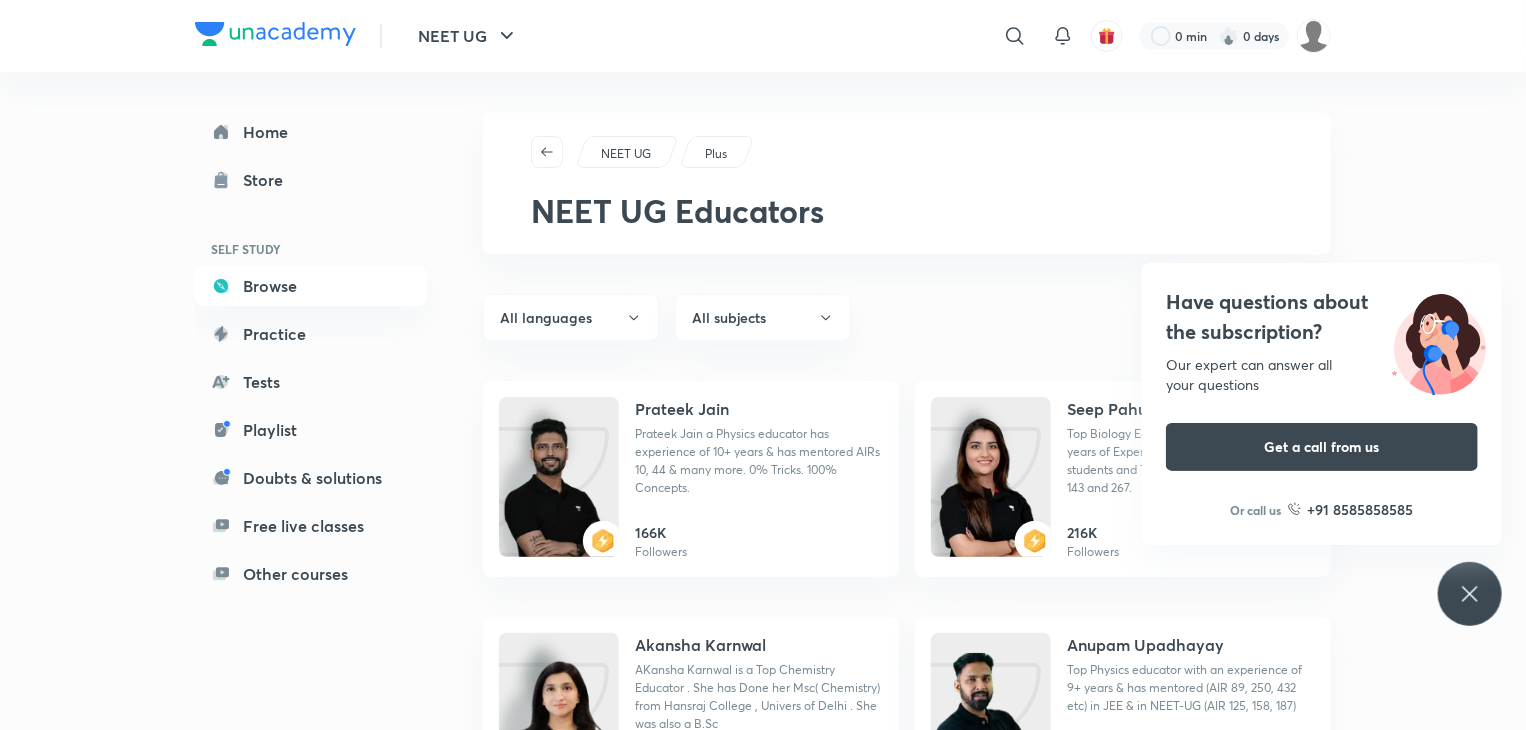 click 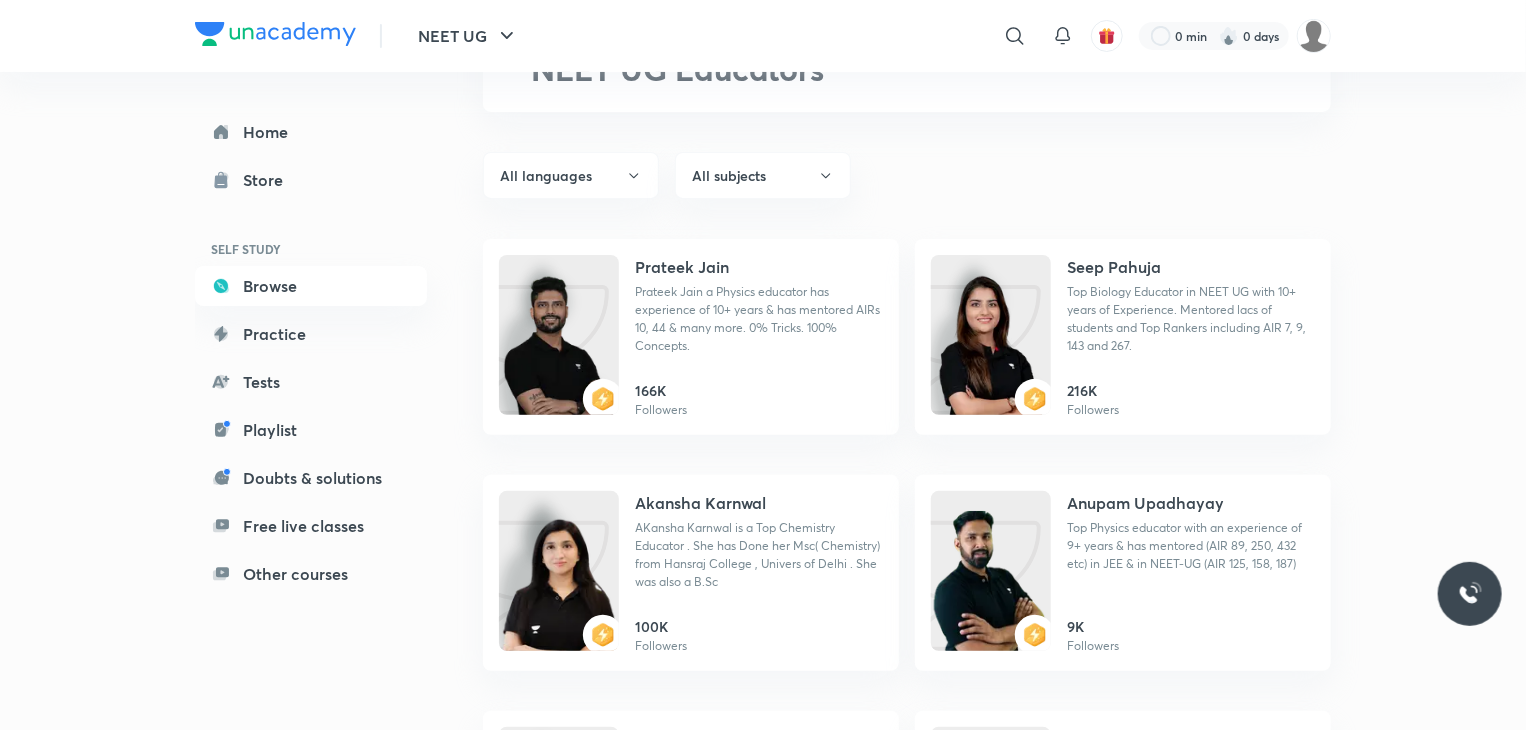 scroll, scrollTop: 0, scrollLeft: 0, axis: both 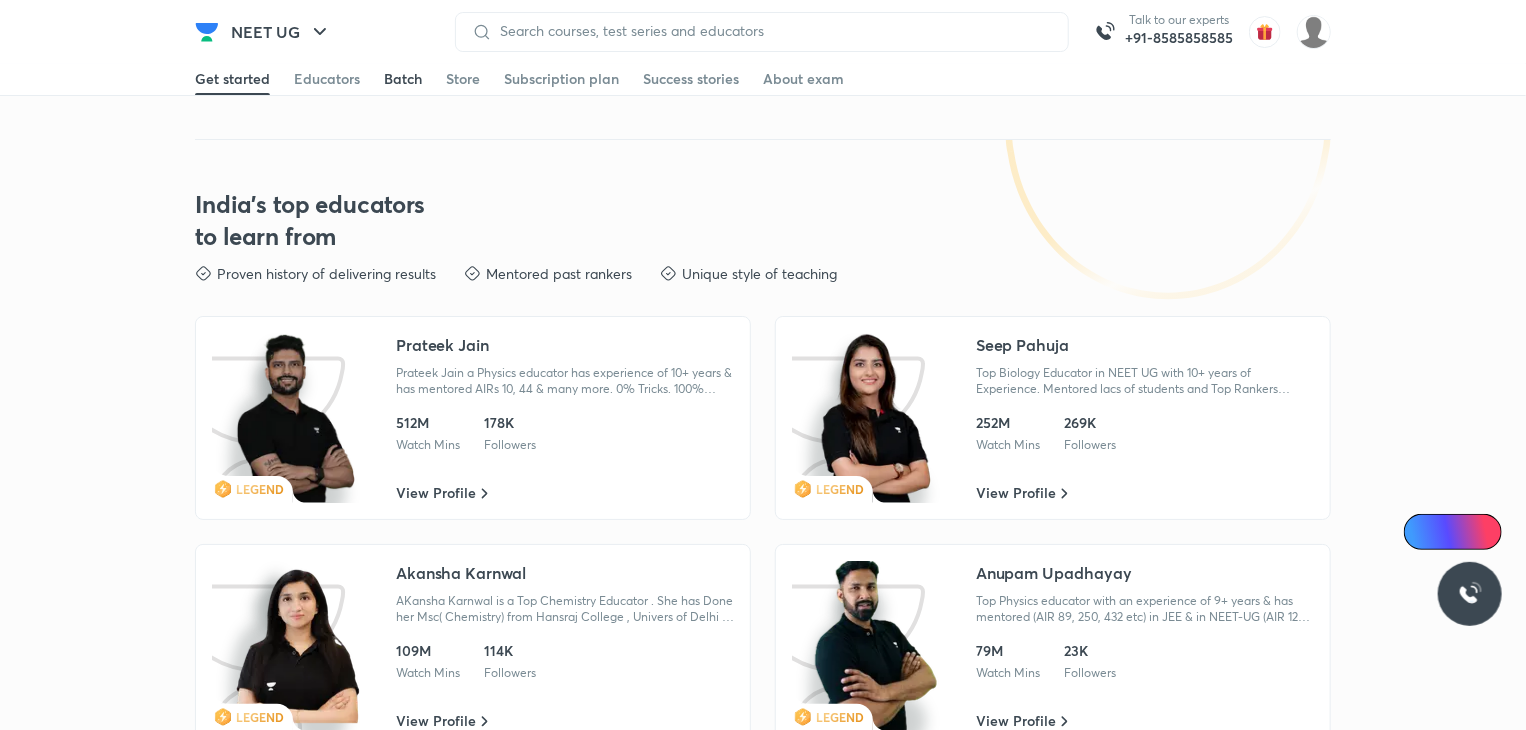 click on "Batch" at bounding box center [403, 79] 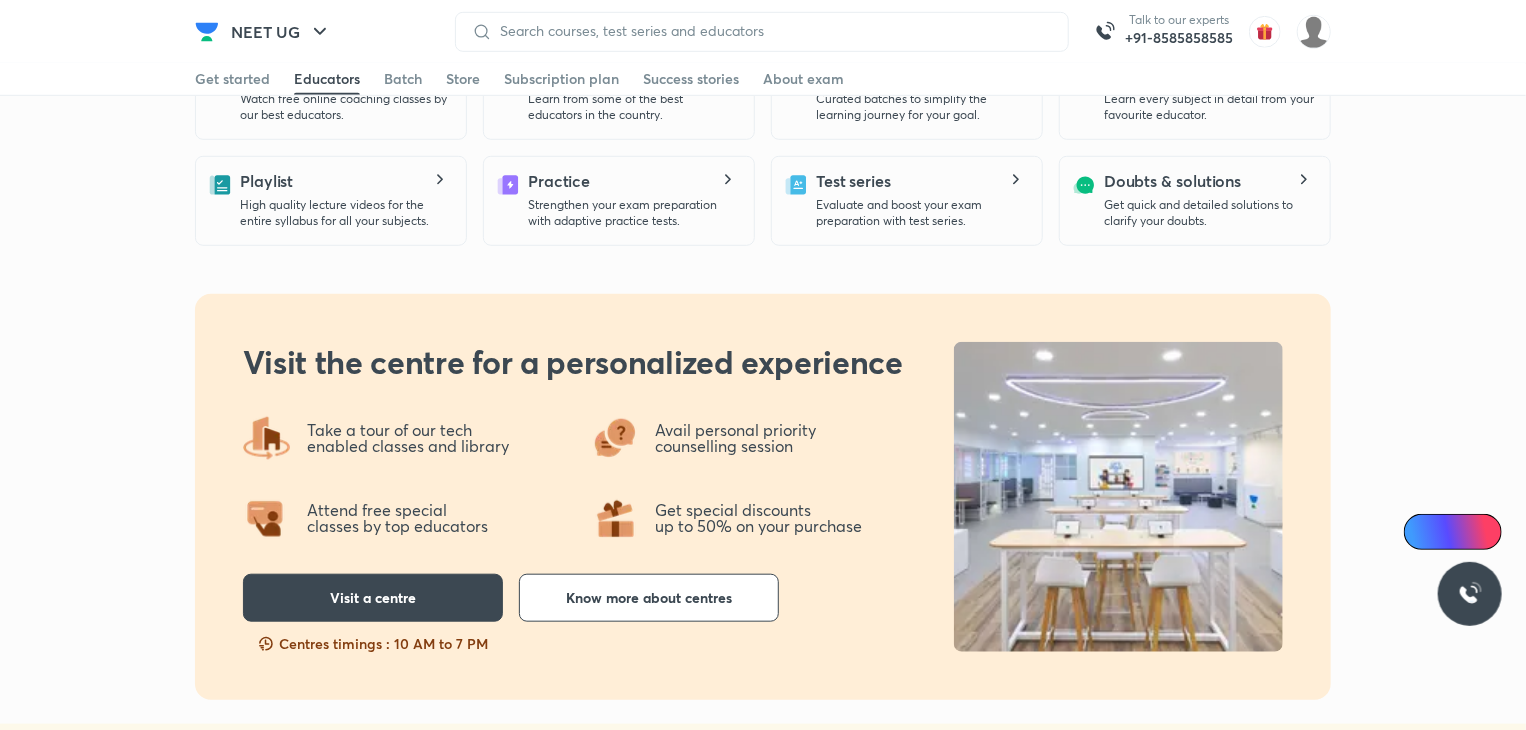 scroll, scrollTop: 0, scrollLeft: 0, axis: both 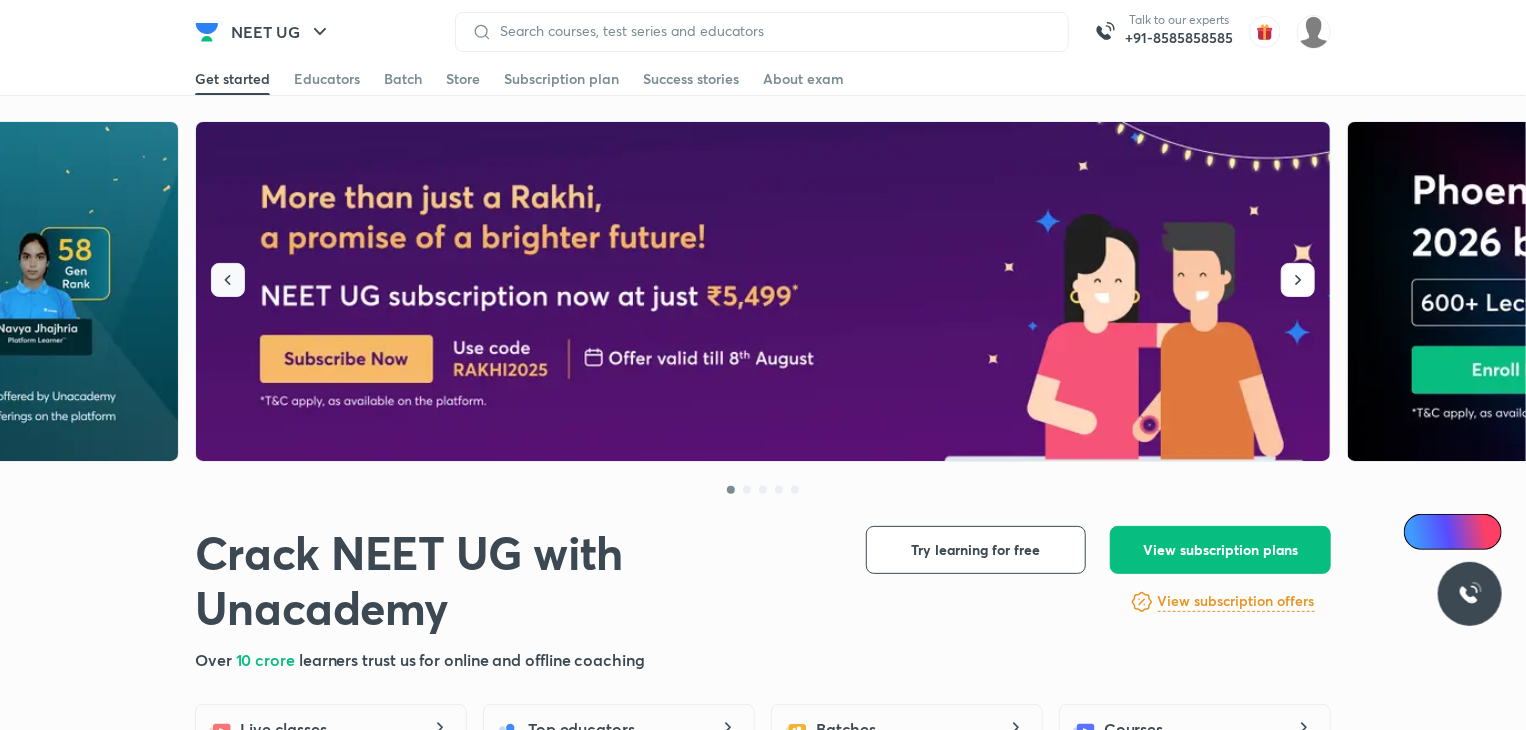 click at bounding box center (228, 280) 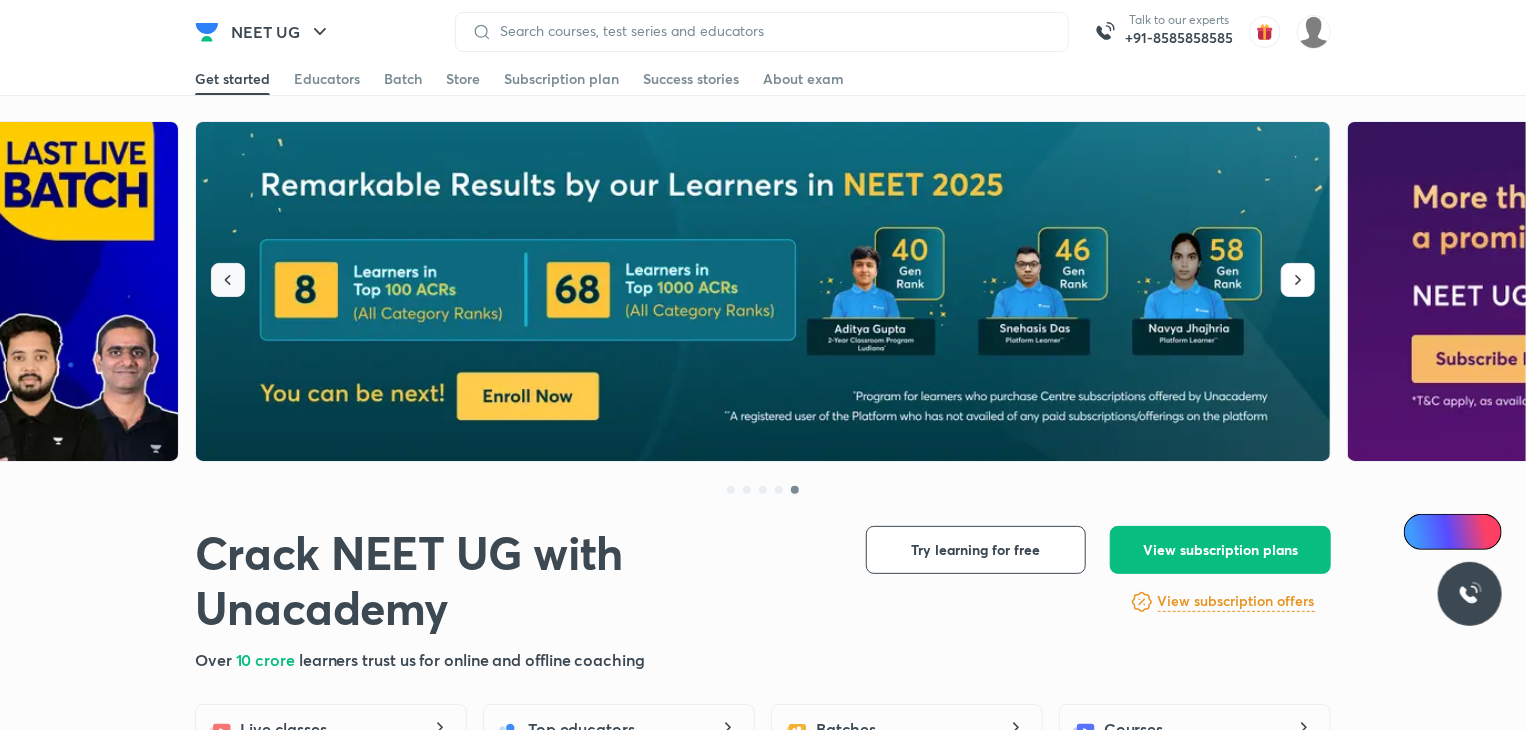 click at bounding box center (228, 280) 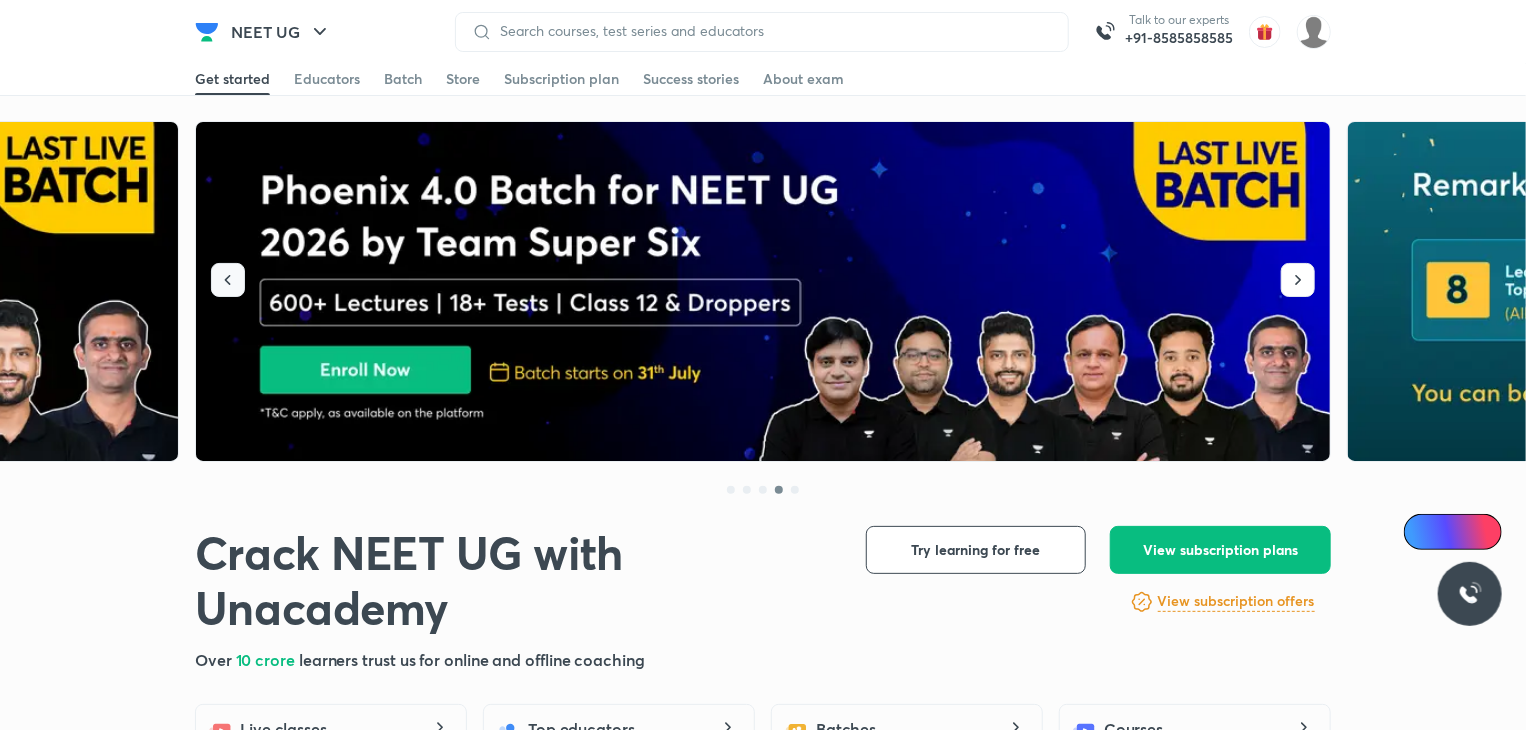 click at bounding box center (228, 280) 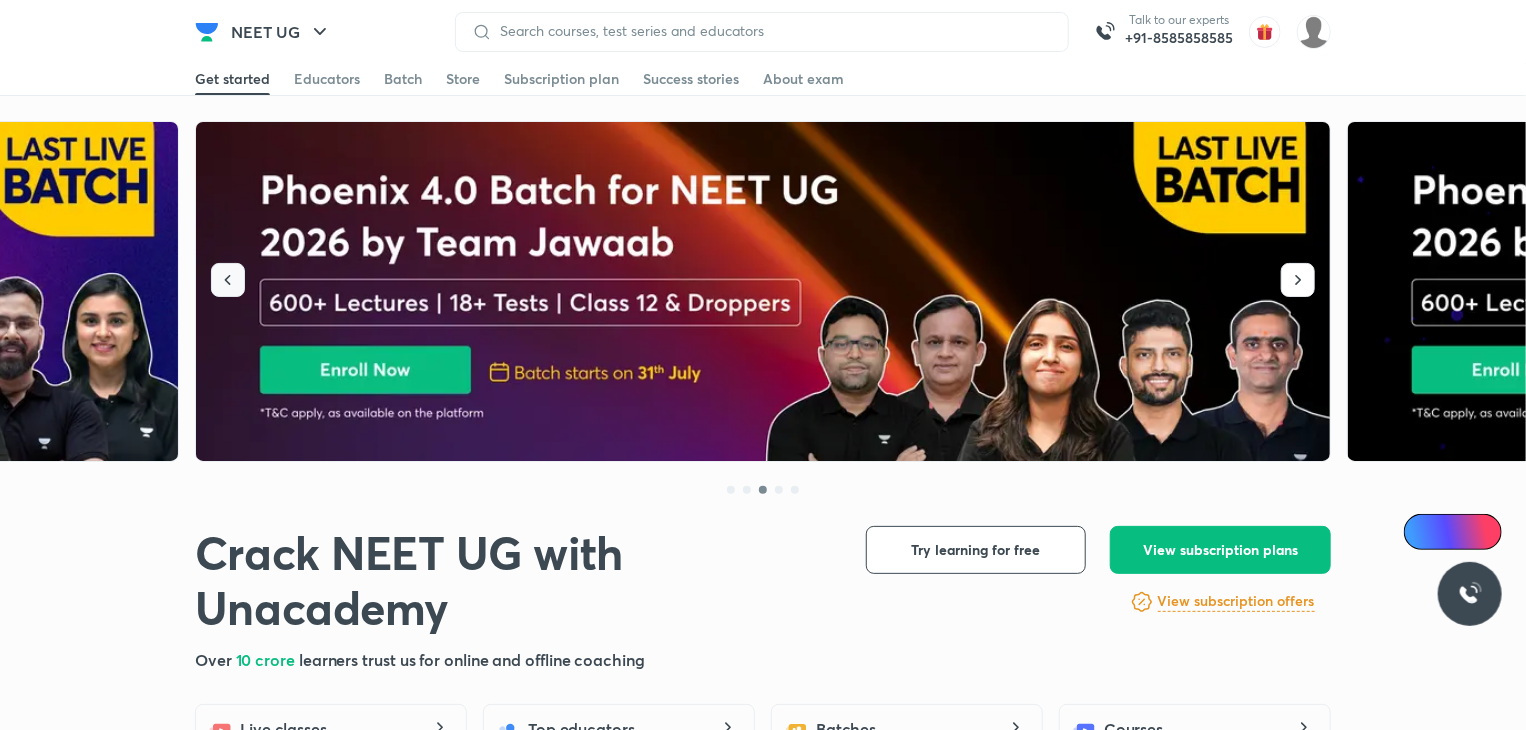 click at bounding box center (228, 280) 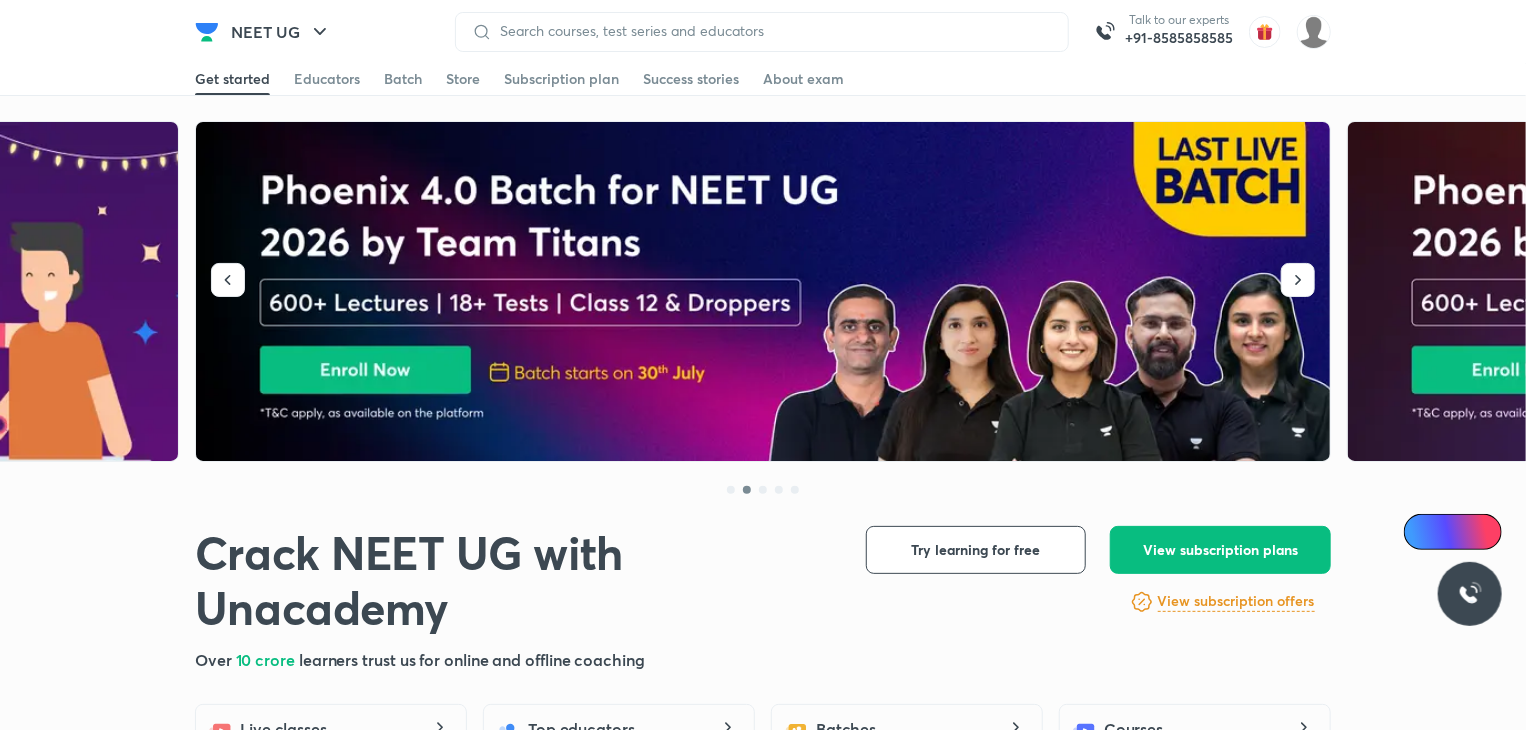 click at bounding box center (764, 292) 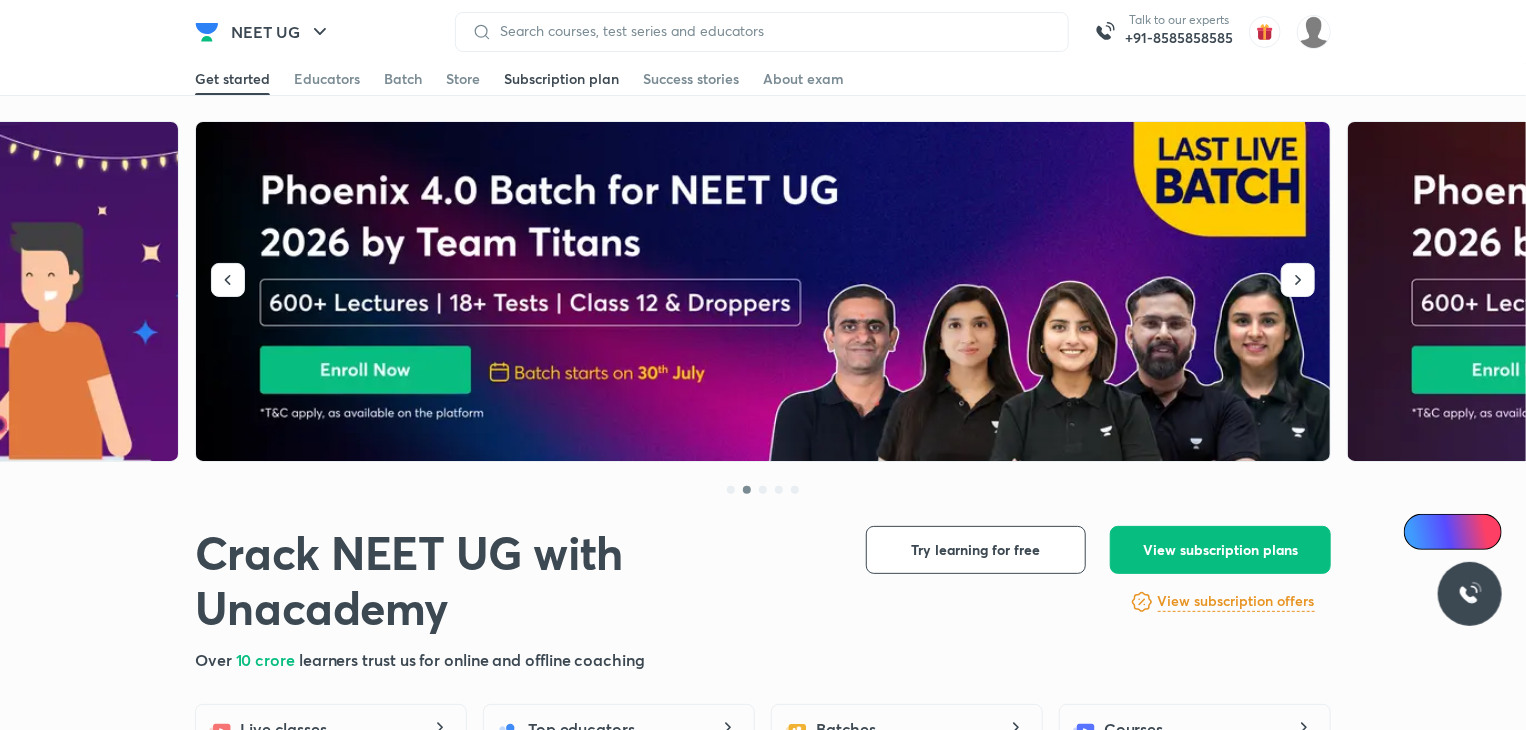 click on "Subscription plan" at bounding box center (561, 79) 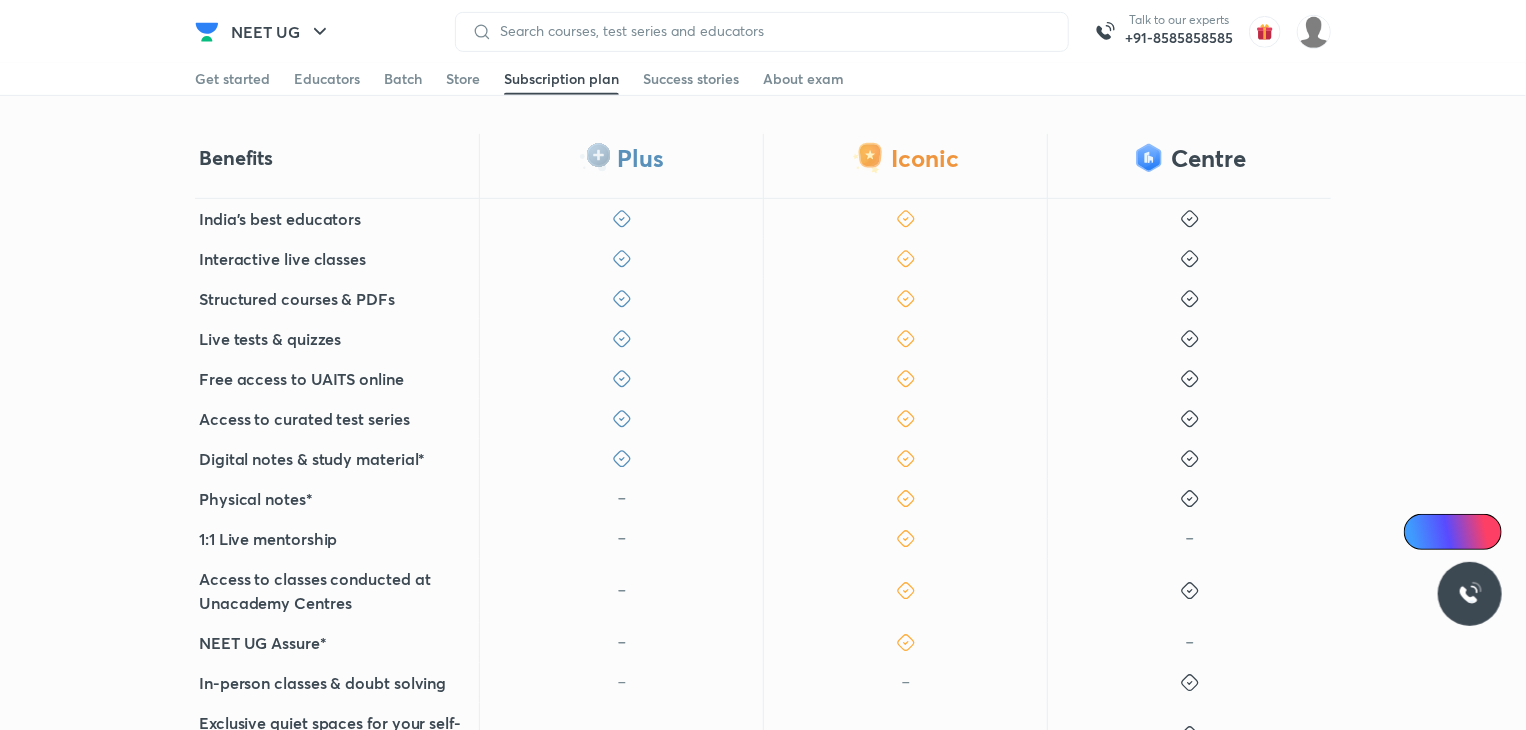 scroll, scrollTop: 502, scrollLeft: 0, axis: vertical 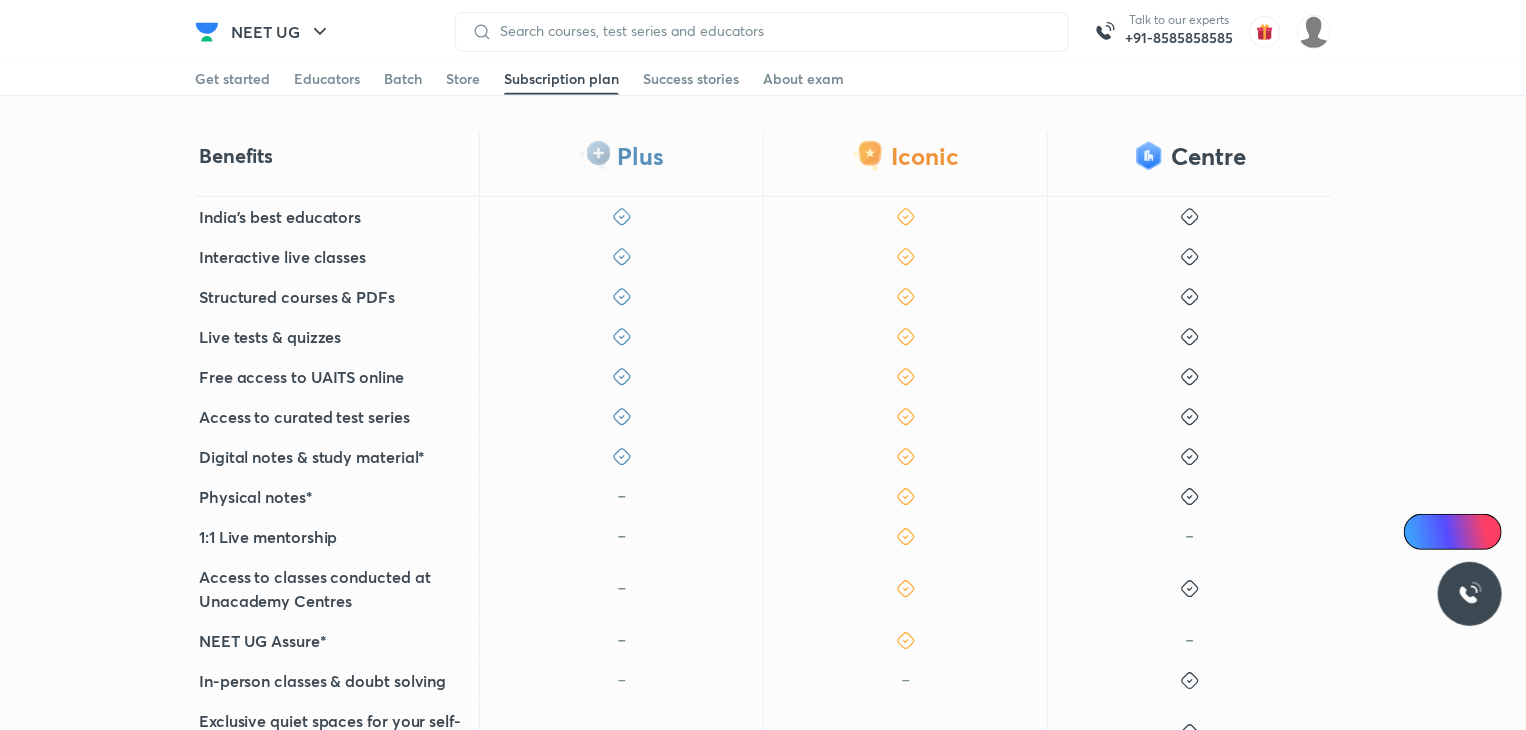 click at bounding box center [621, 377] 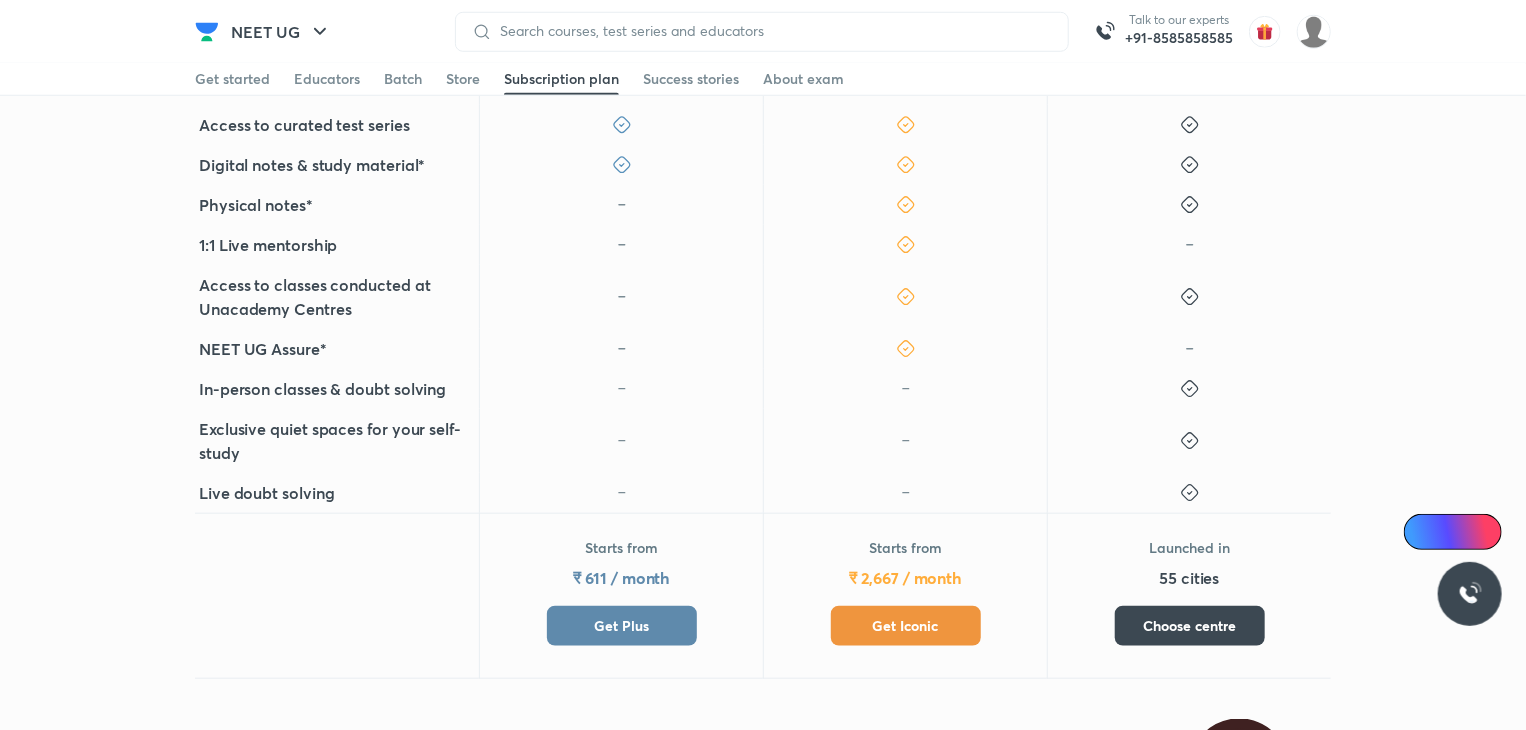 scroll, scrollTop: 799, scrollLeft: 0, axis: vertical 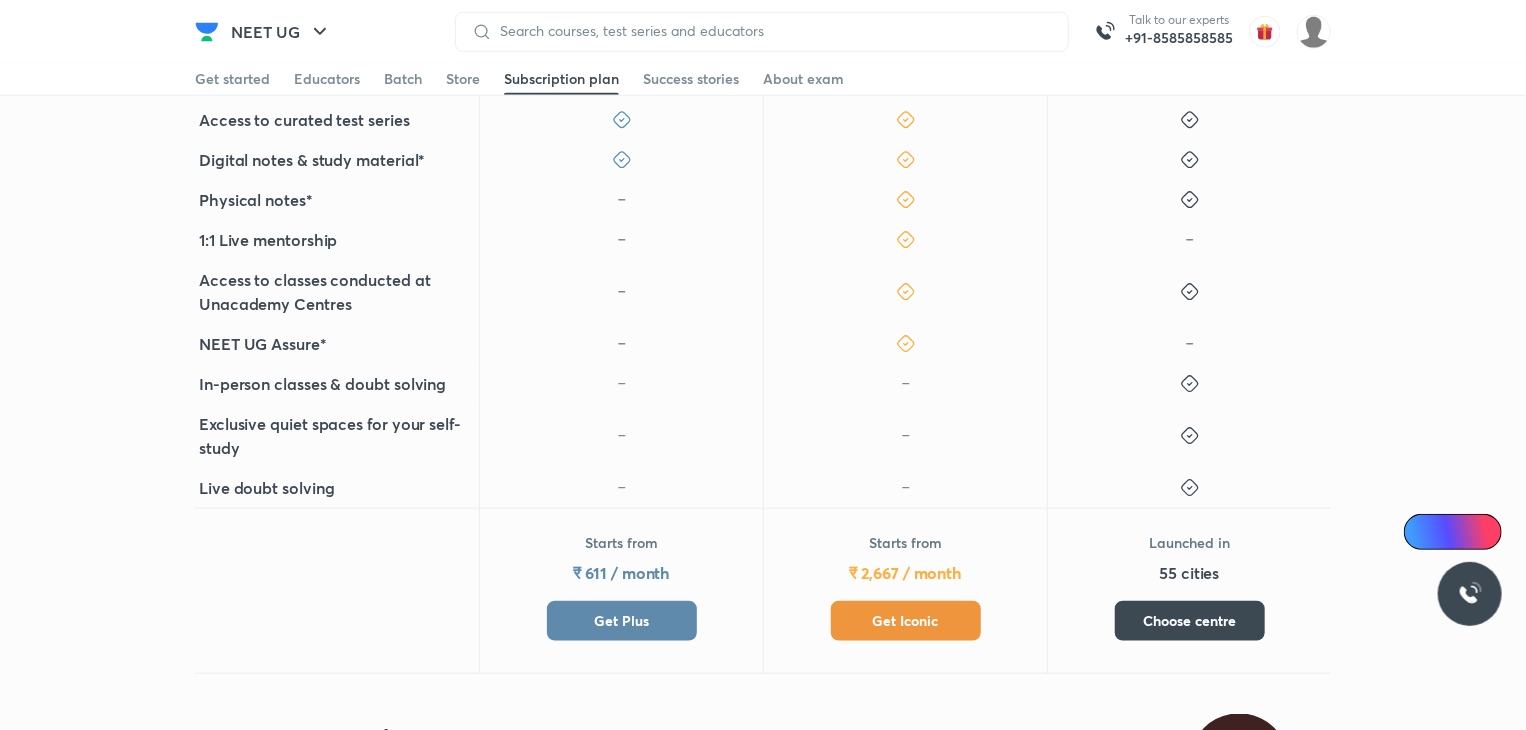click on "Get Iconic" at bounding box center [906, 621] 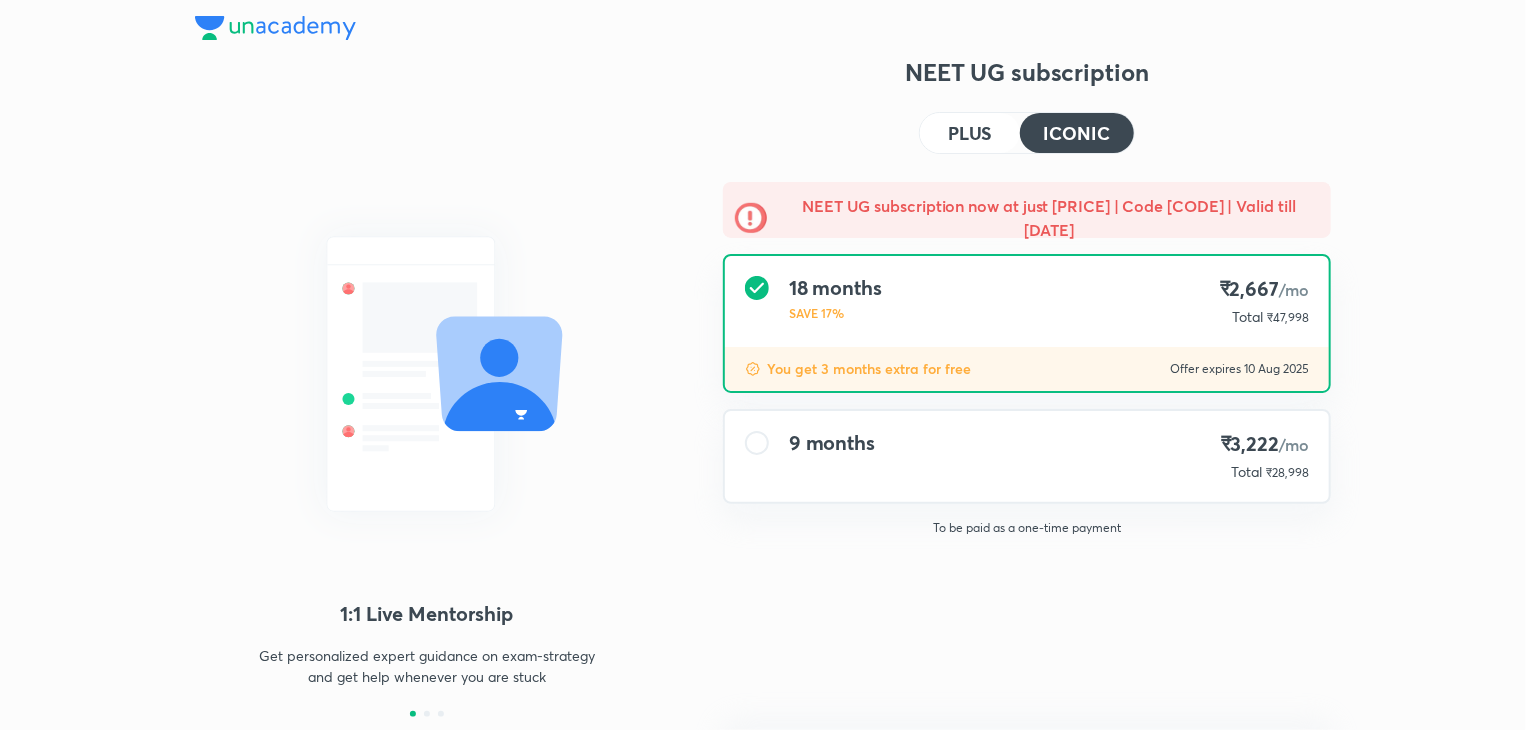 scroll, scrollTop: 0, scrollLeft: 0, axis: both 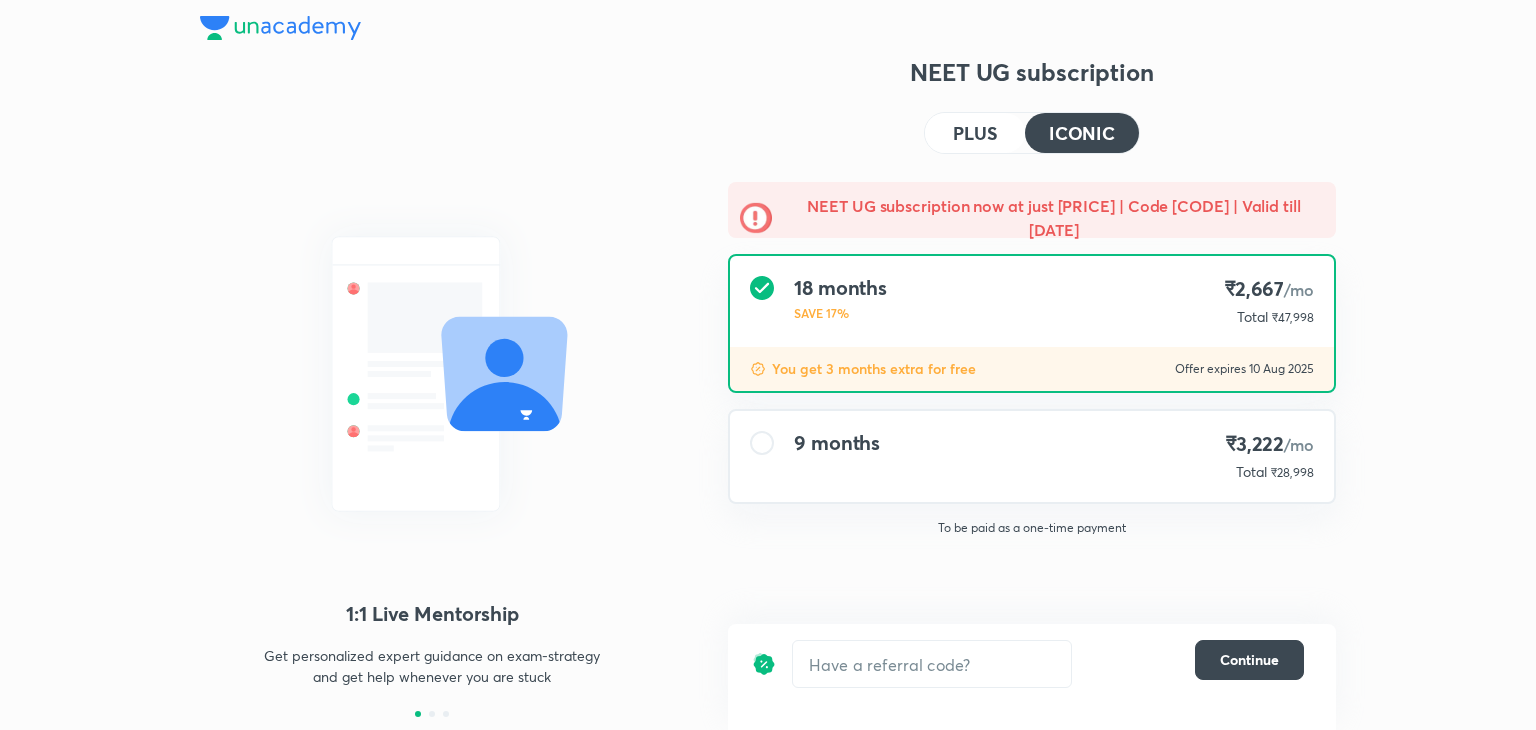 click on "[NUMBER] months [PRICE] /mo Total [PRICE]" at bounding box center [1032, 456] 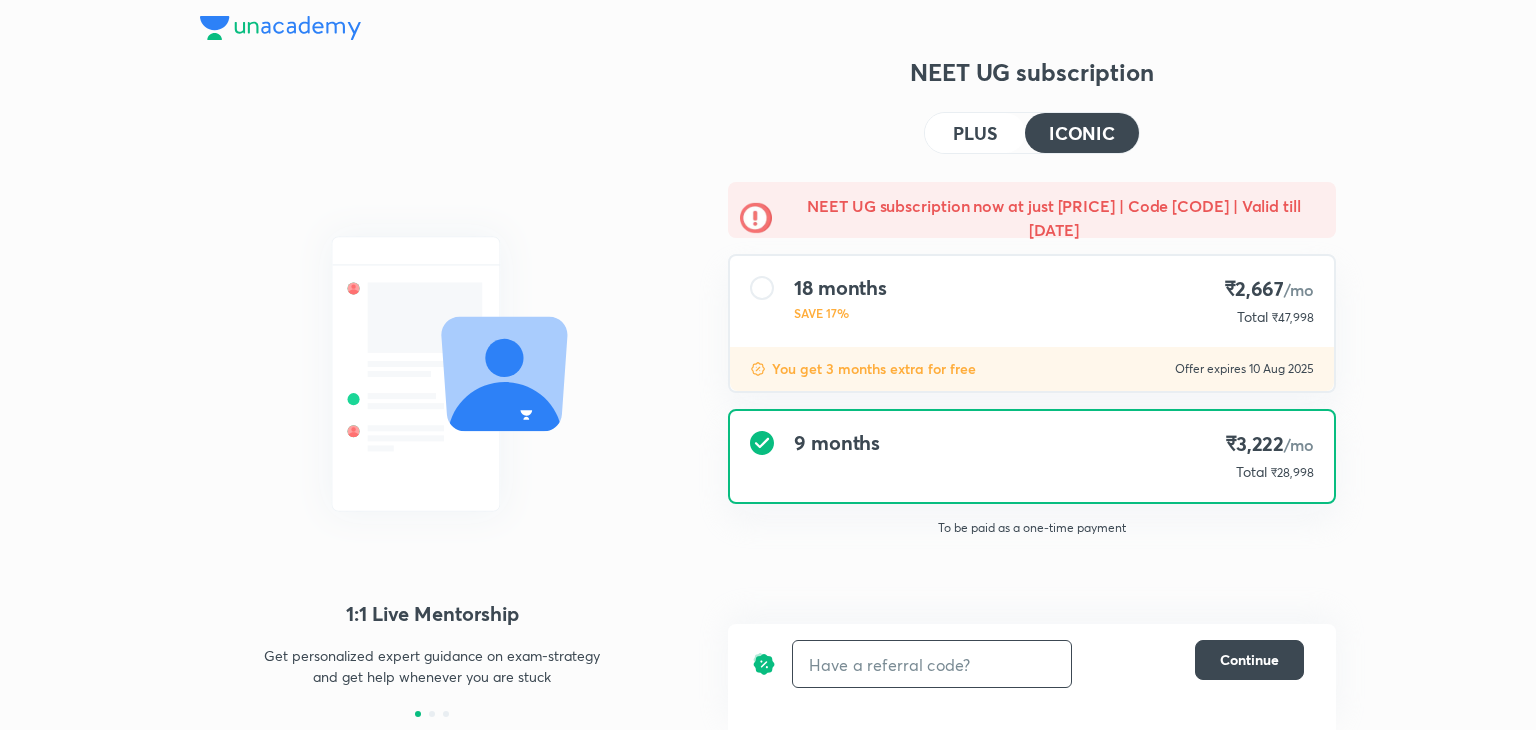click at bounding box center (932, 664) 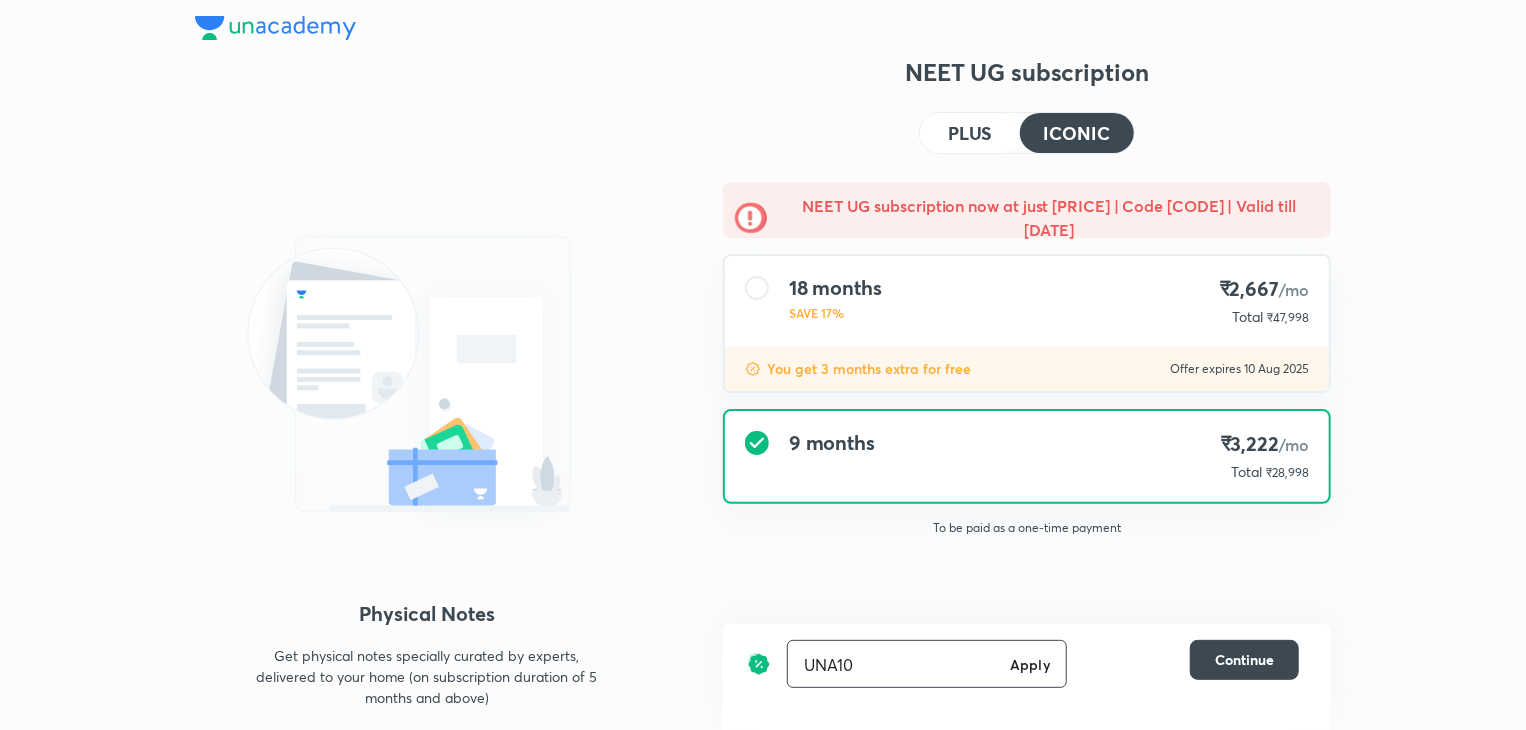 type on "UNA10" 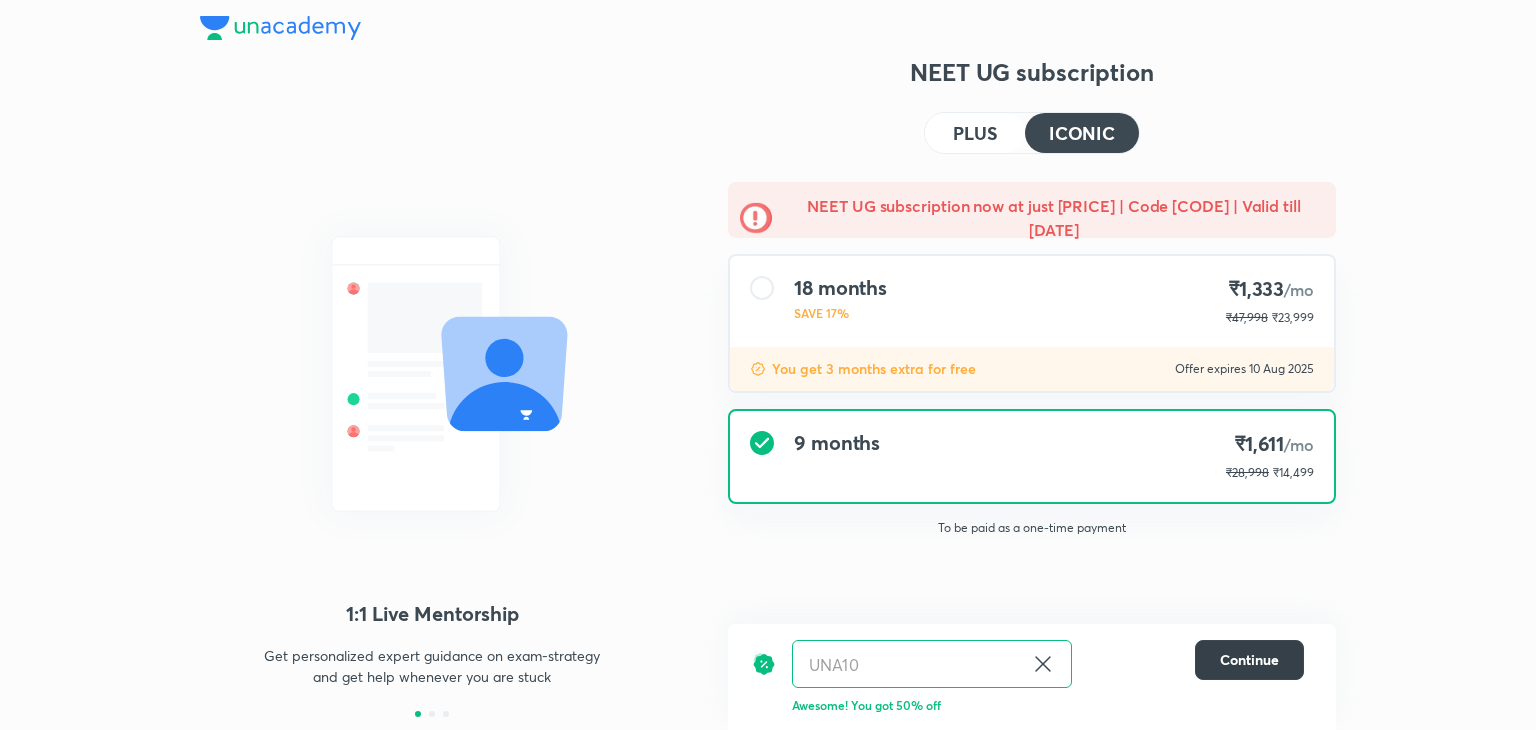 click on "Continue" at bounding box center (1249, 660) 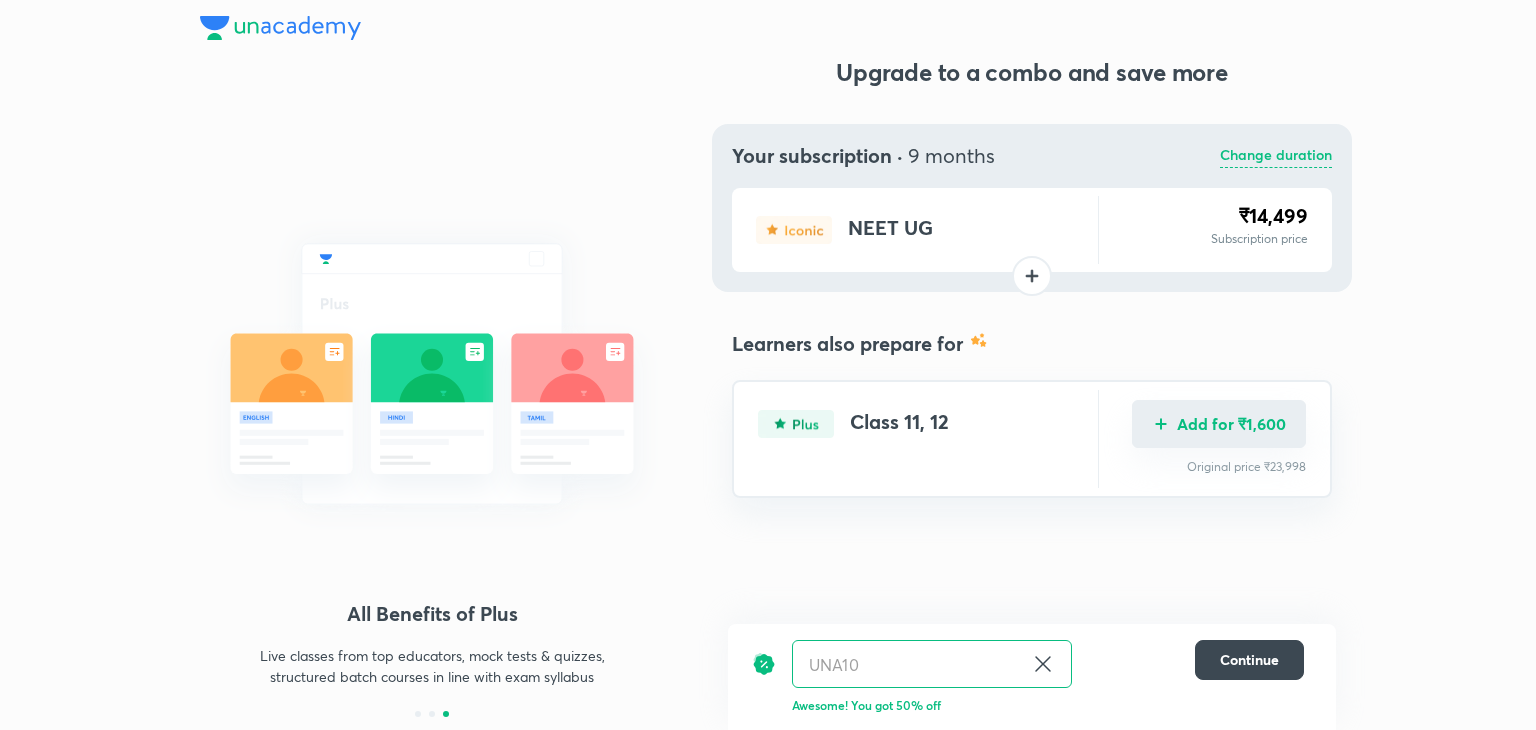 click on "Add for ₹1,600" at bounding box center [1219, 424] 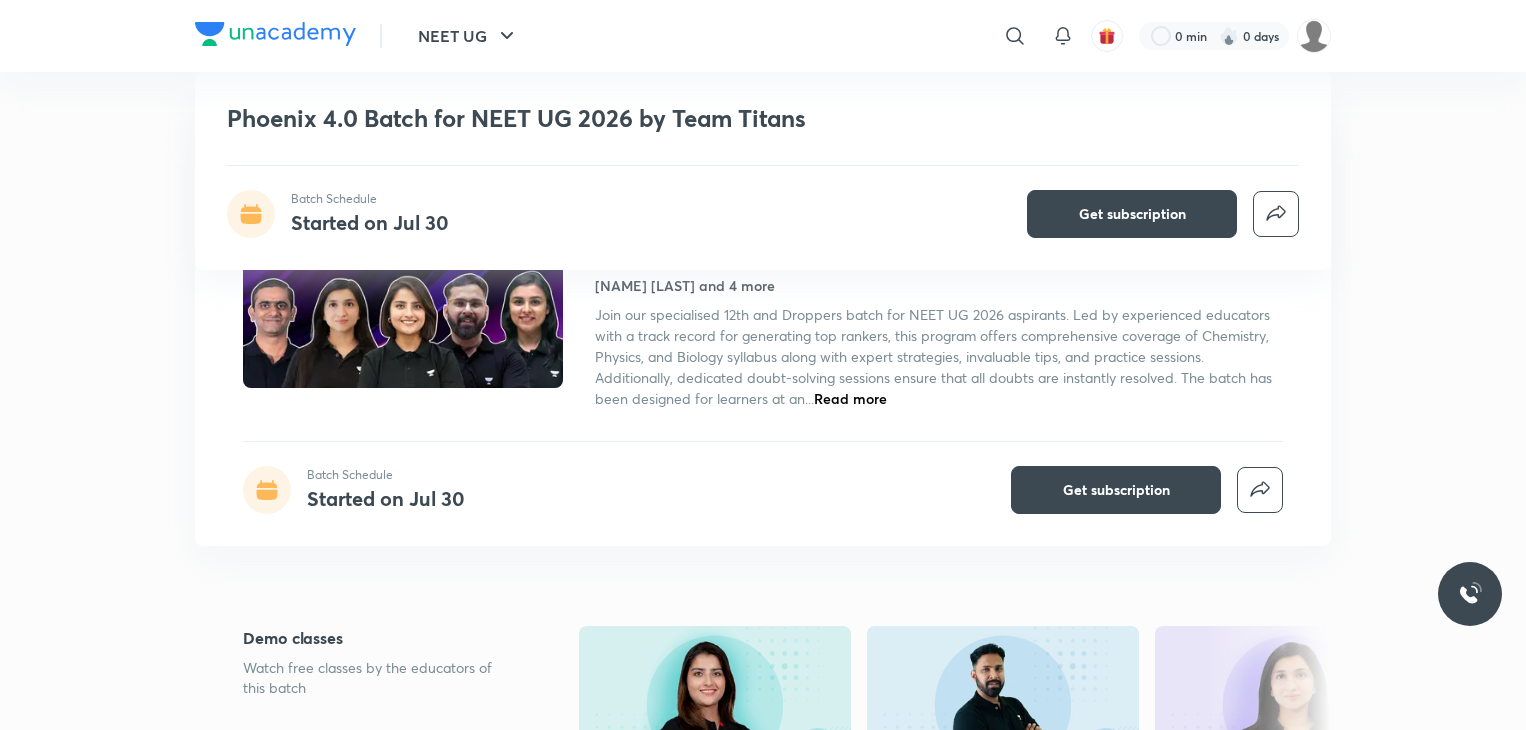 scroll, scrollTop: 2123, scrollLeft: 0, axis: vertical 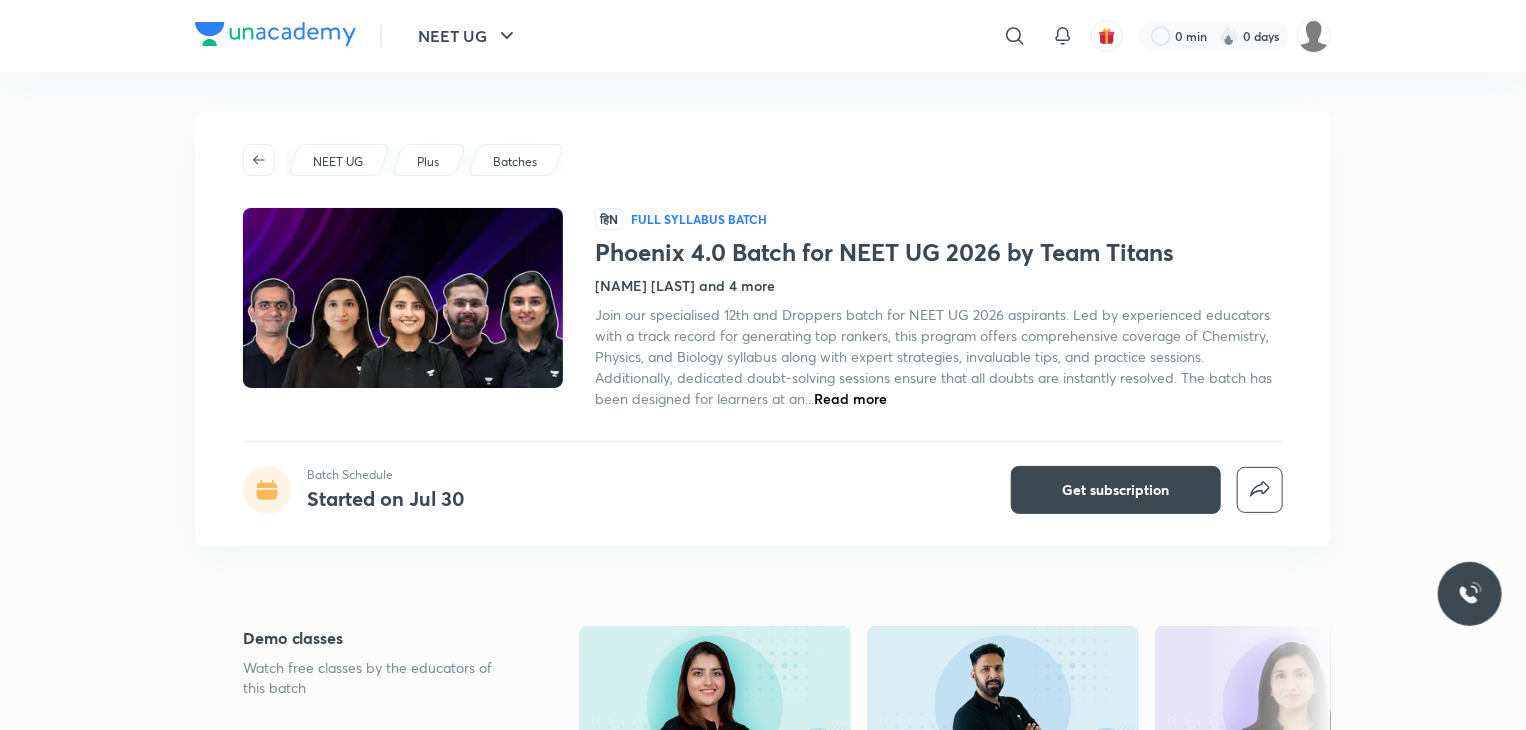 click on "Read more" at bounding box center (850, 398) 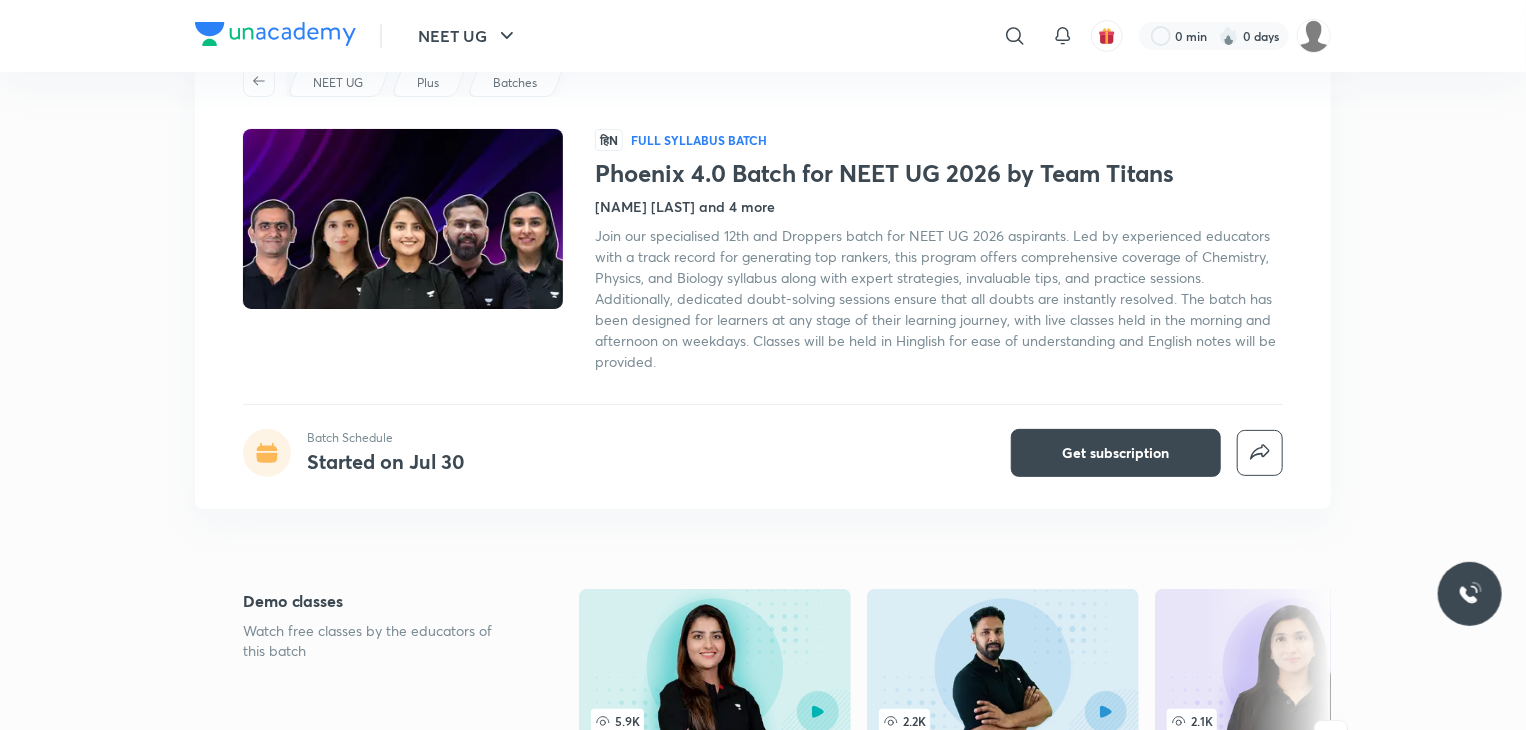 scroll, scrollTop: 0, scrollLeft: 0, axis: both 